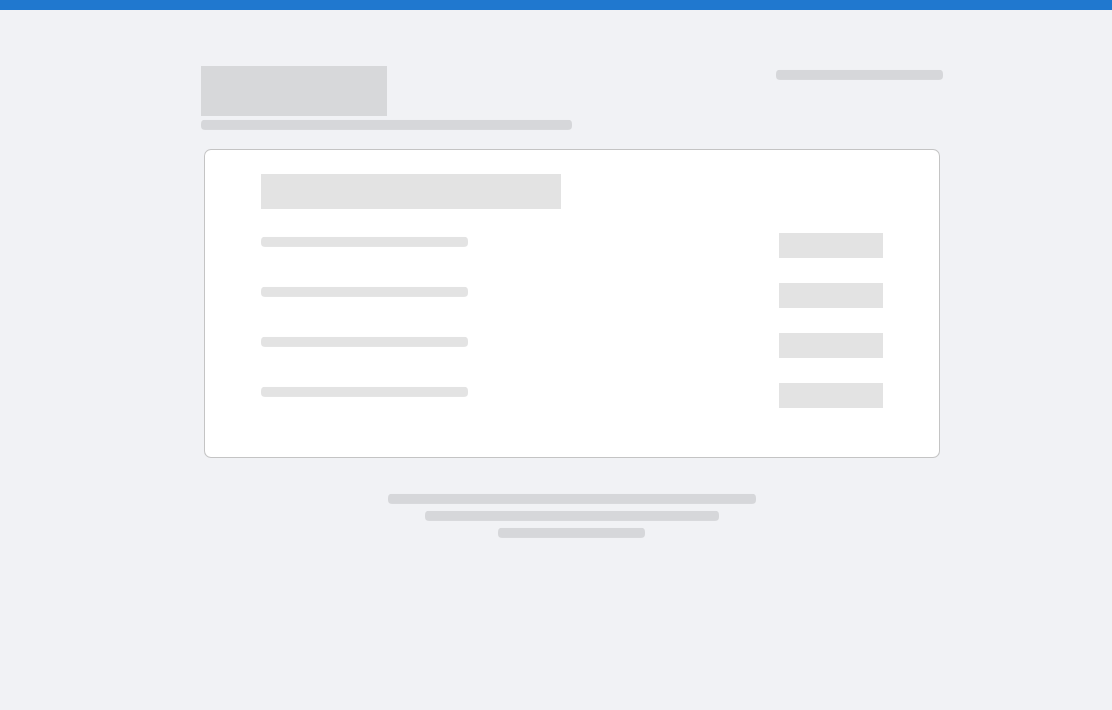 scroll, scrollTop: 0, scrollLeft: 0, axis: both 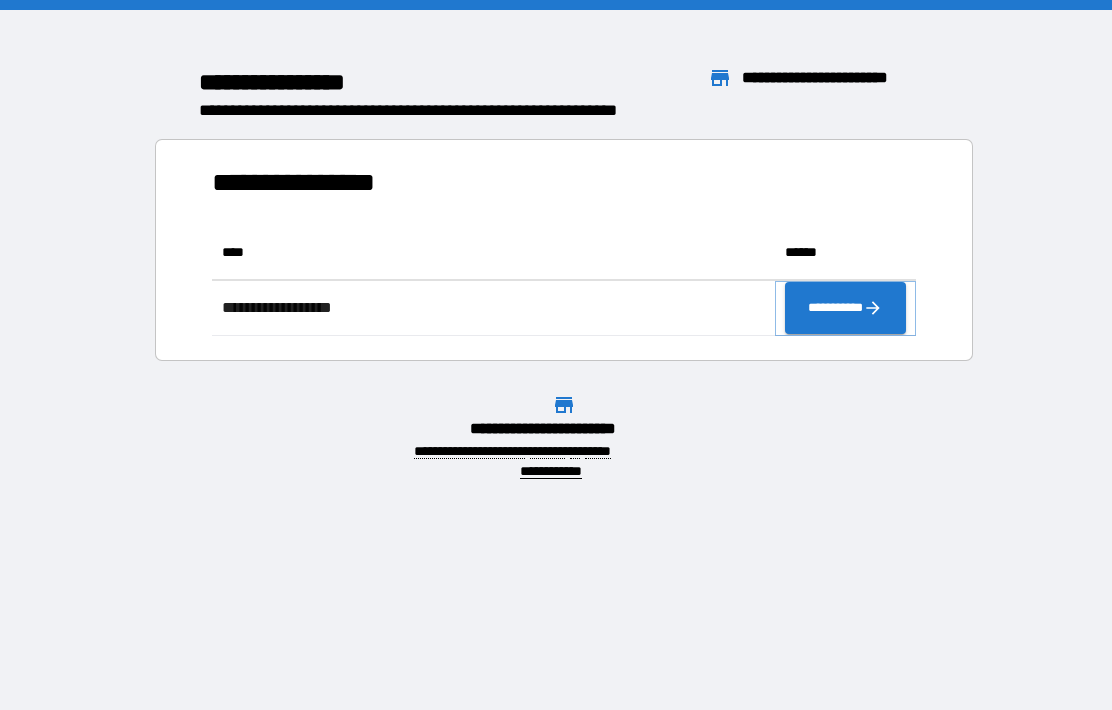 click on "**********" at bounding box center [845, 308] 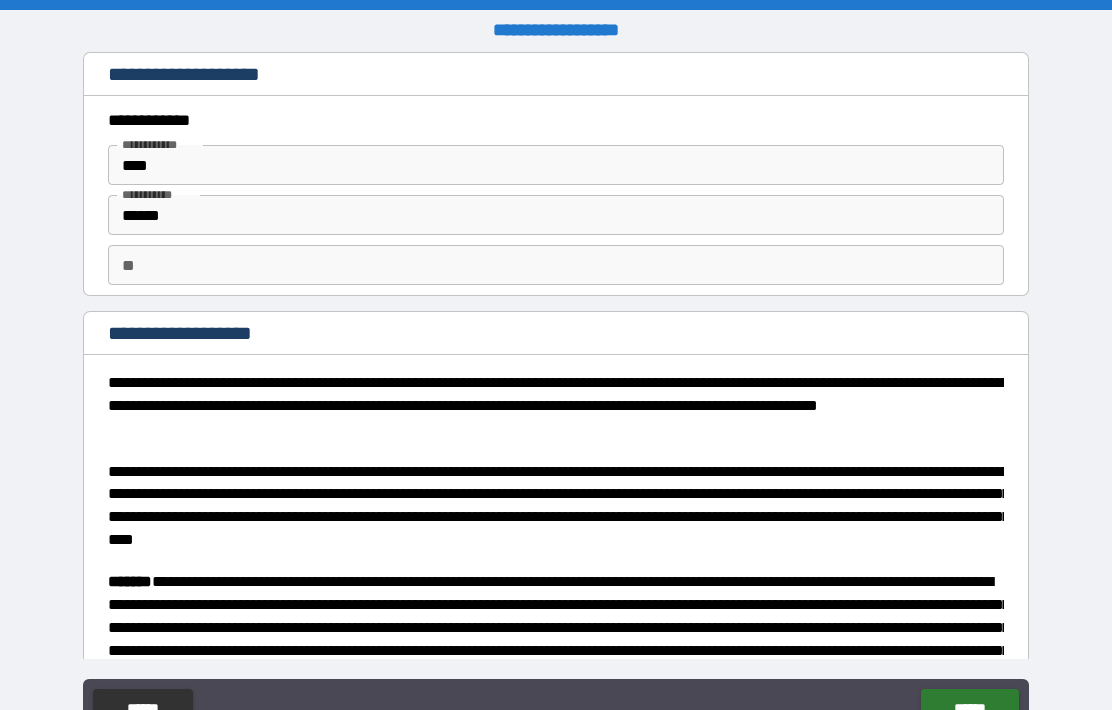 scroll, scrollTop: 0, scrollLeft: 0, axis: both 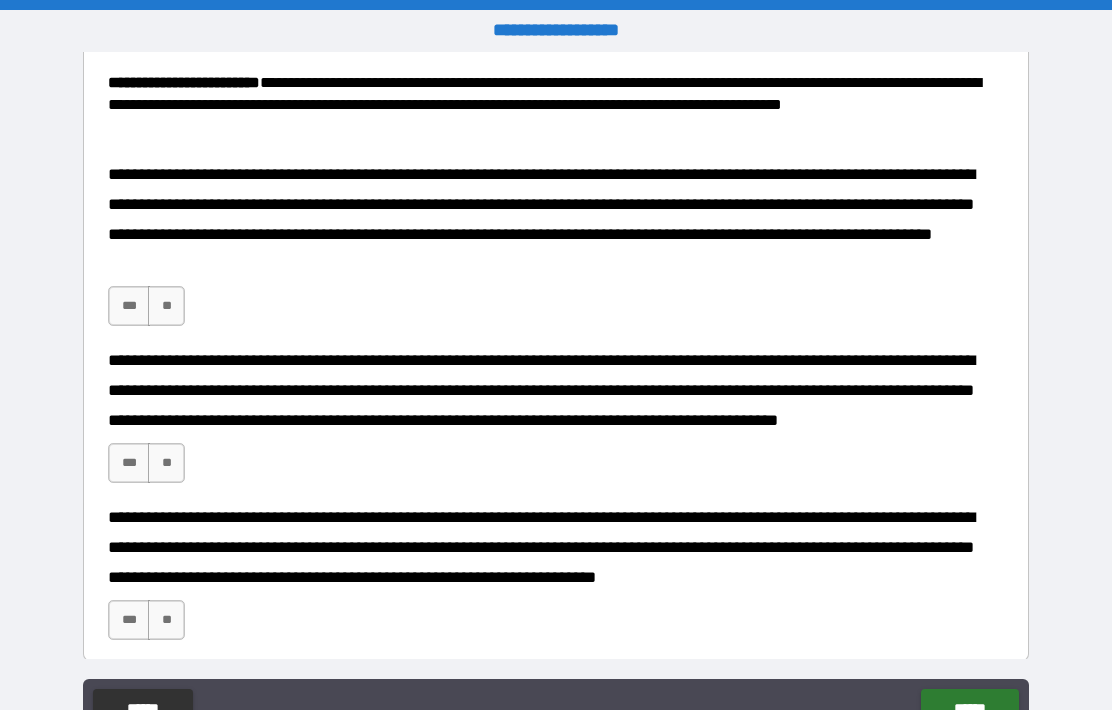 click on "***" at bounding box center (129, 306) 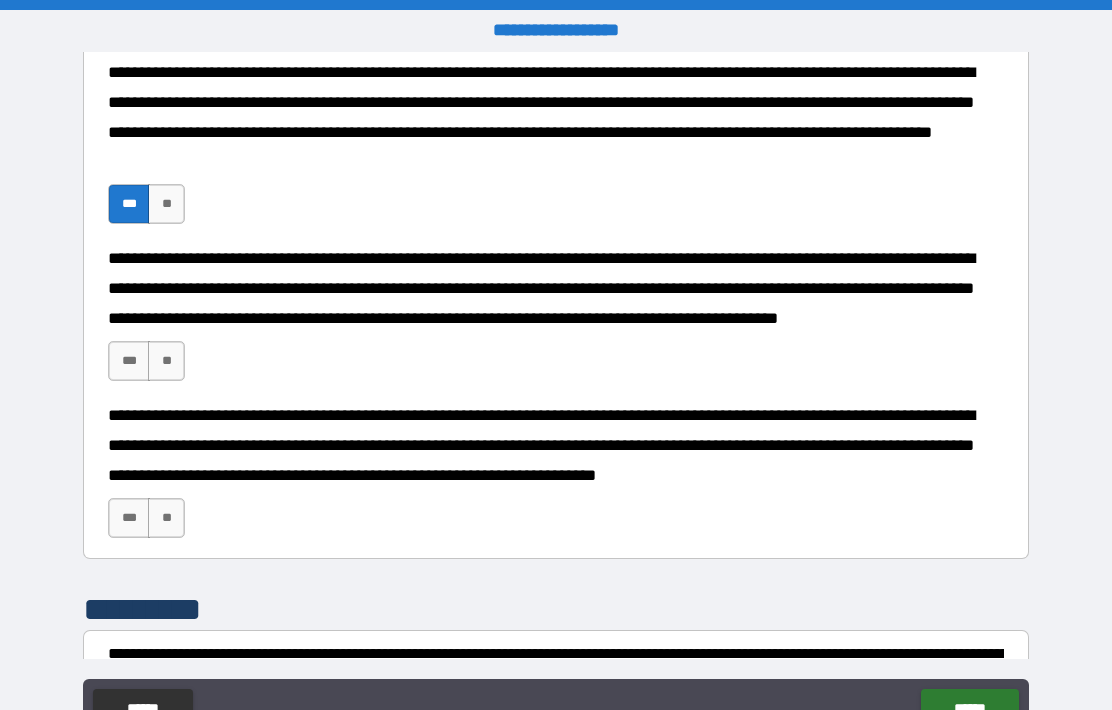 scroll, scrollTop: 1010, scrollLeft: 0, axis: vertical 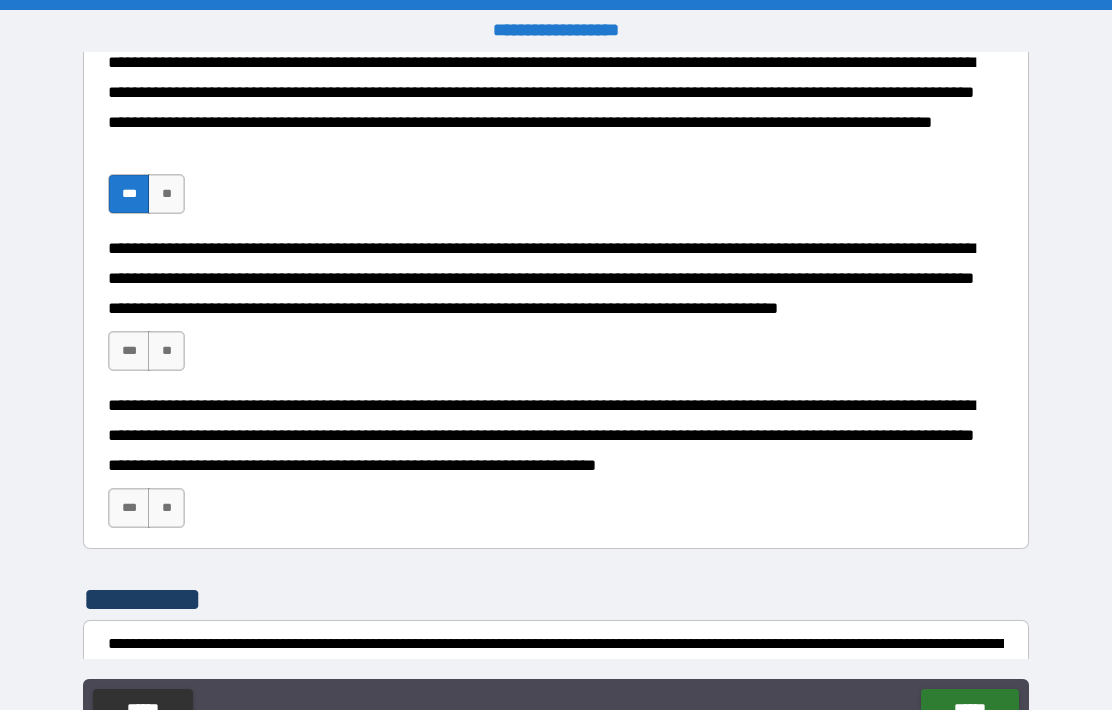 click on "***" at bounding box center [129, 351] 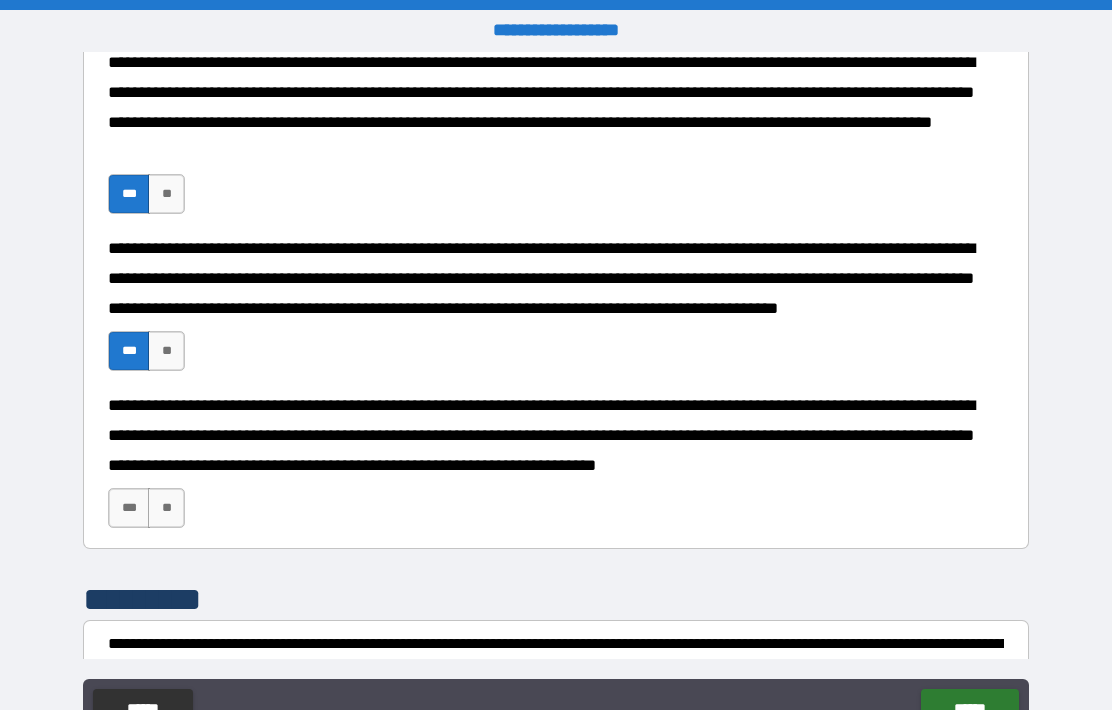 click on "***" at bounding box center [129, 508] 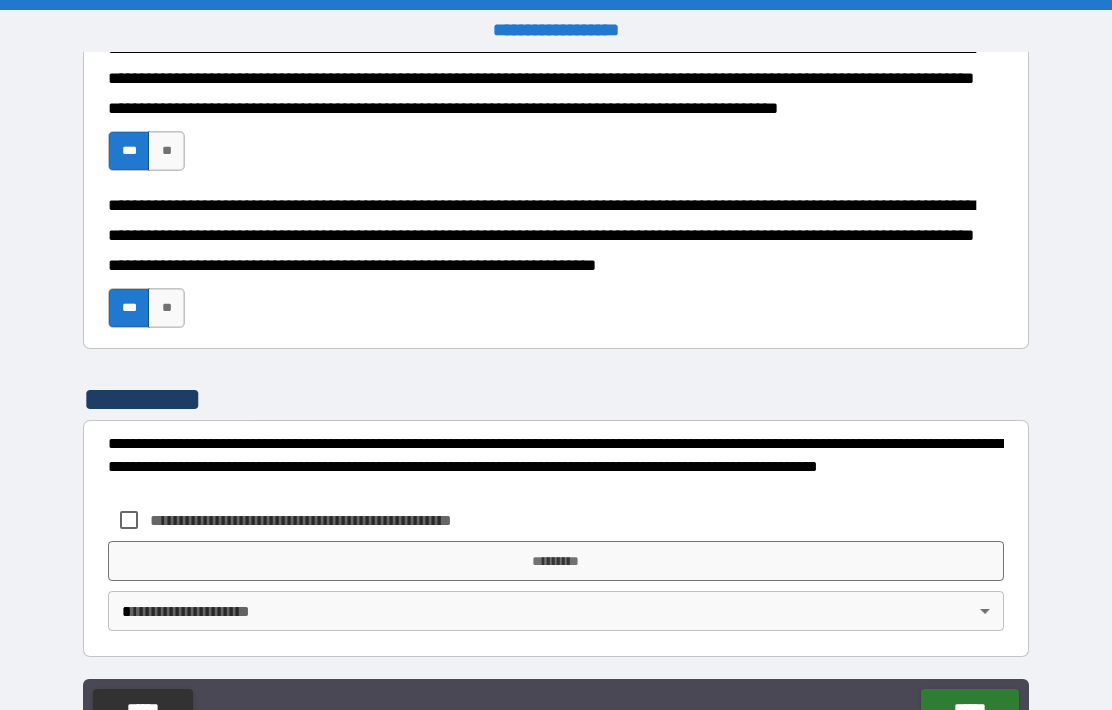 scroll, scrollTop: 1209, scrollLeft: 0, axis: vertical 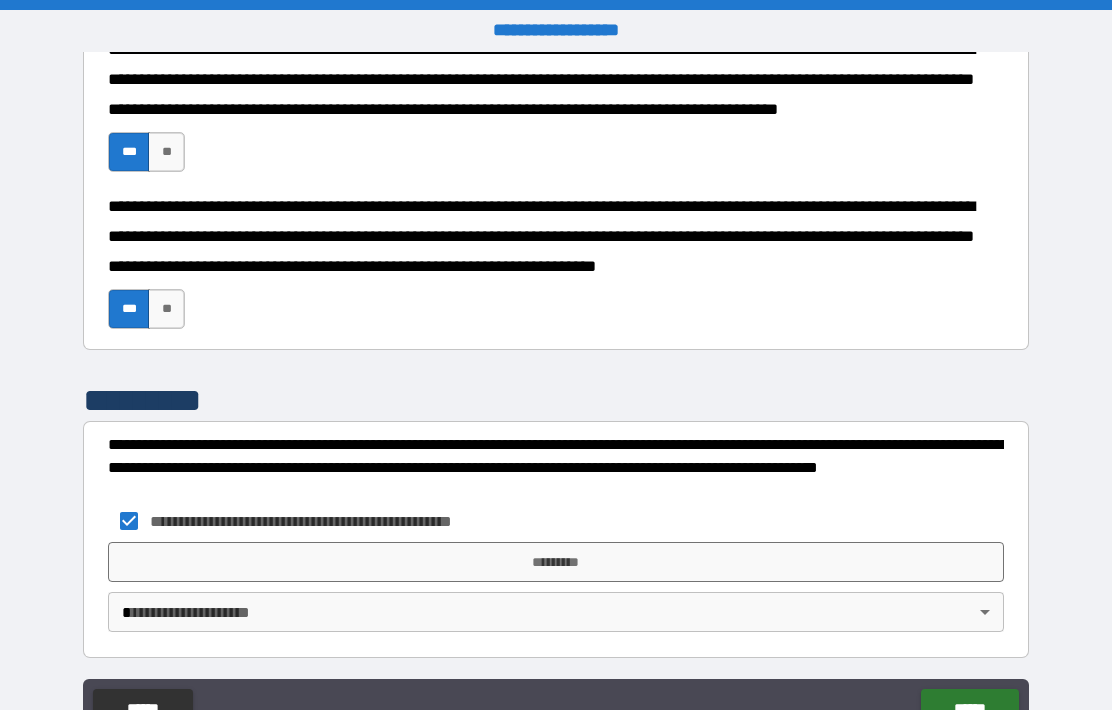 click on "*********" at bounding box center [556, 562] 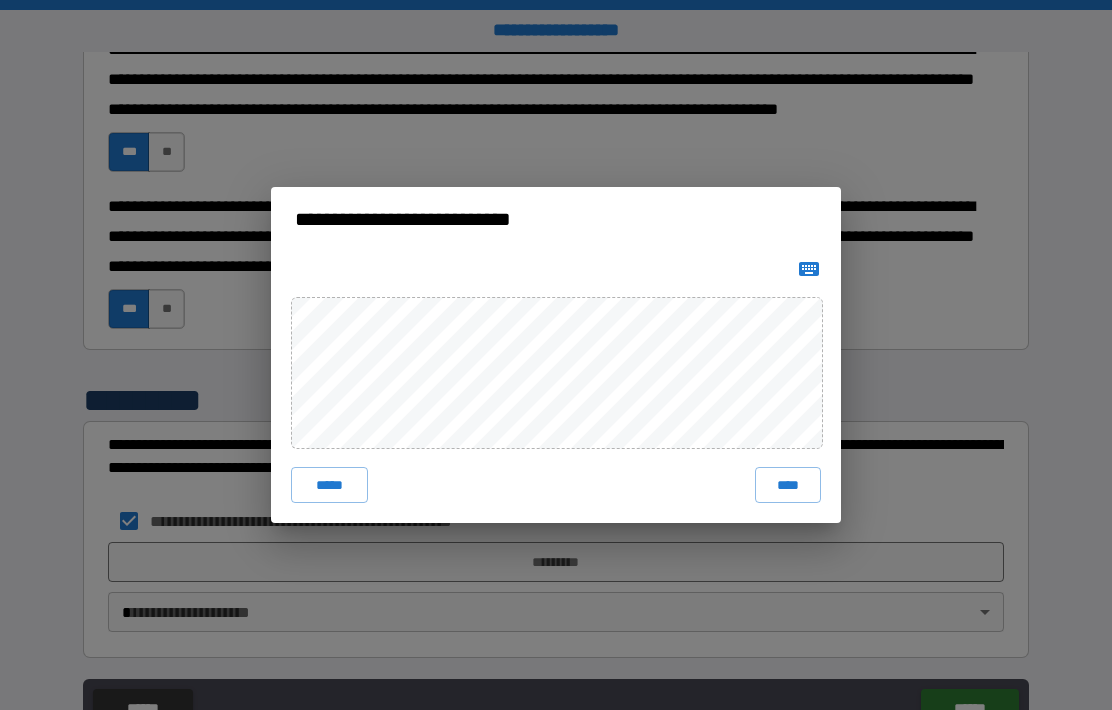 click on "****" at bounding box center (788, 485) 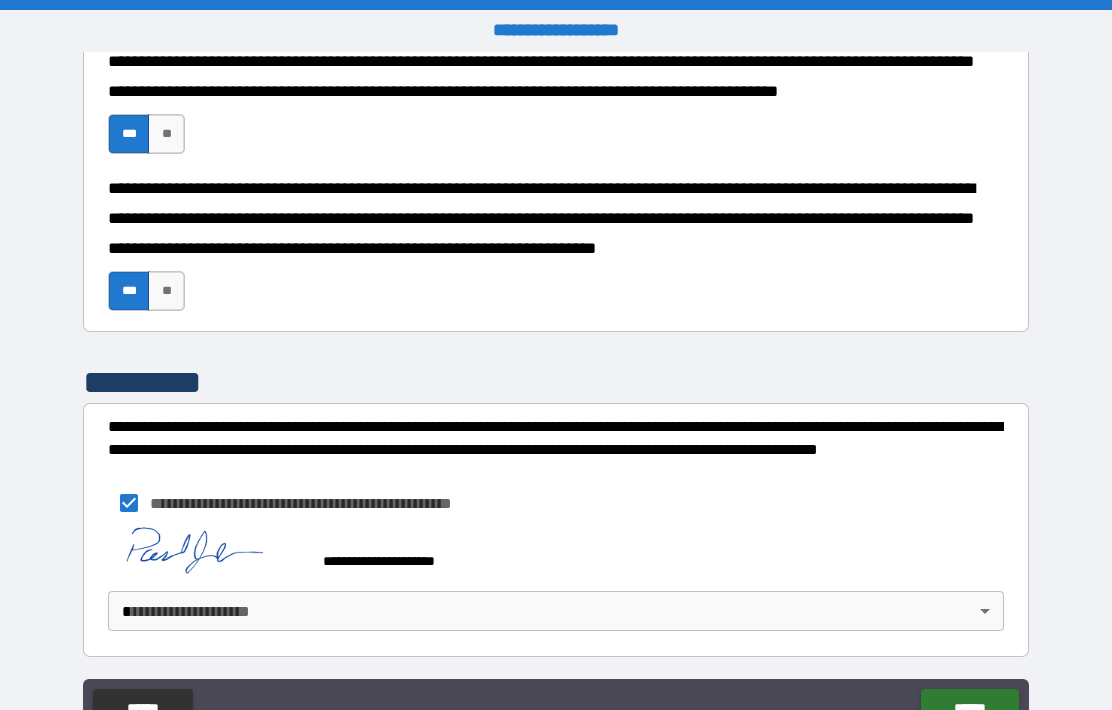 scroll, scrollTop: 1226, scrollLeft: 0, axis: vertical 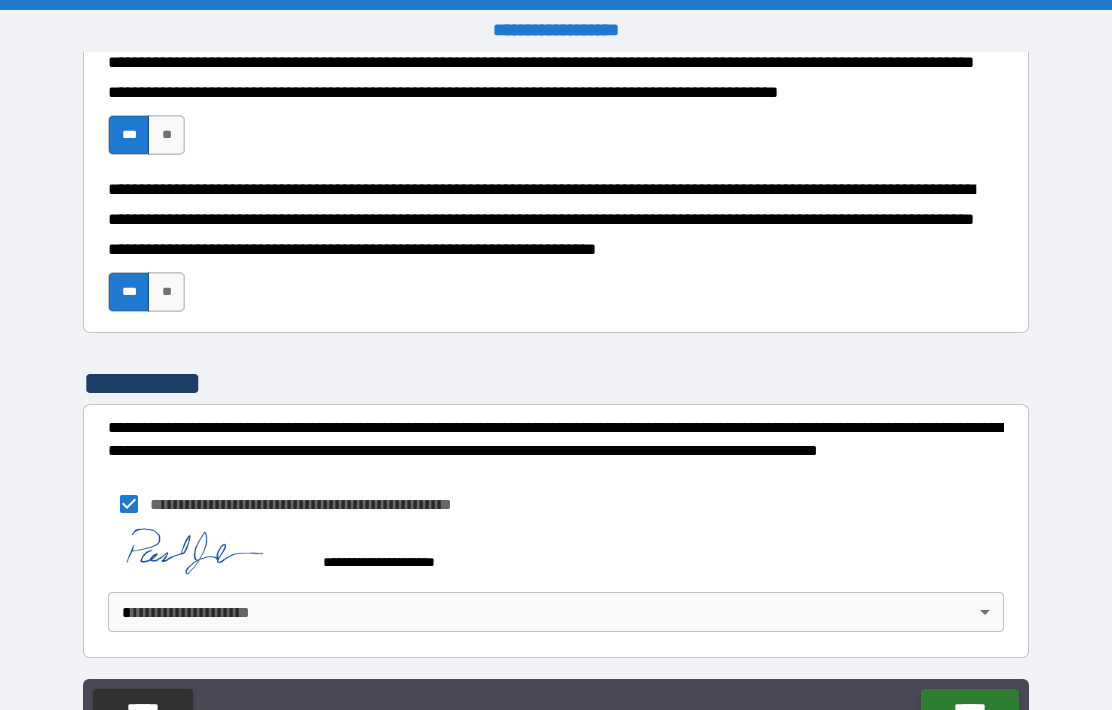 click on "******" 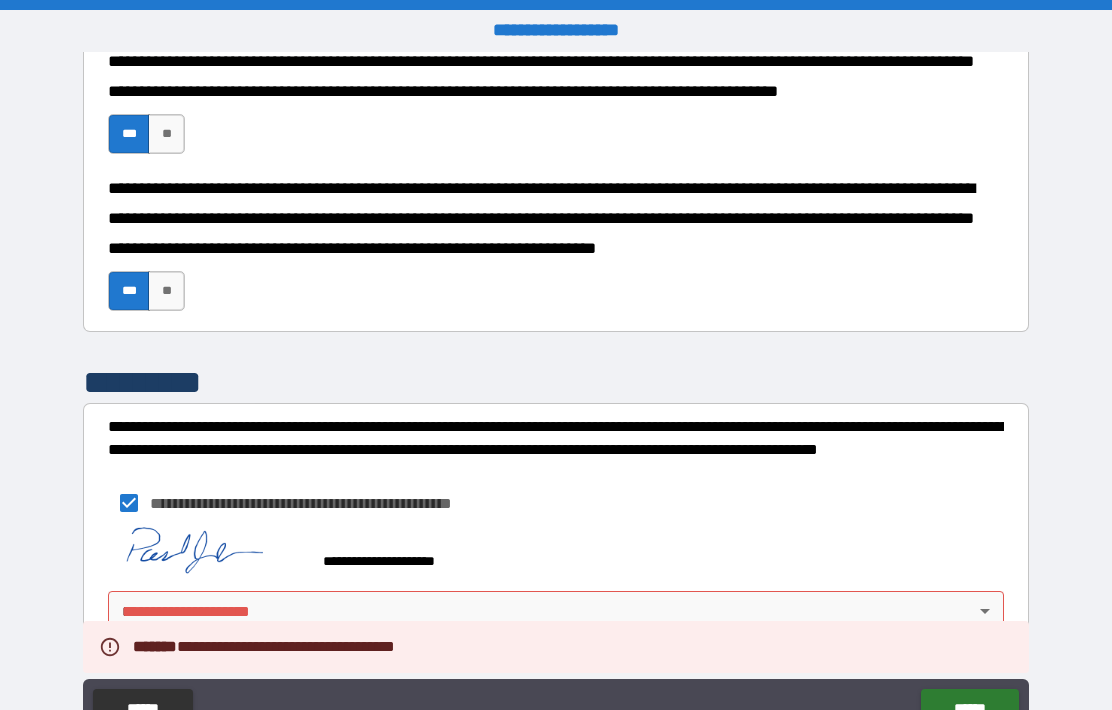 scroll, scrollTop: 1226, scrollLeft: 0, axis: vertical 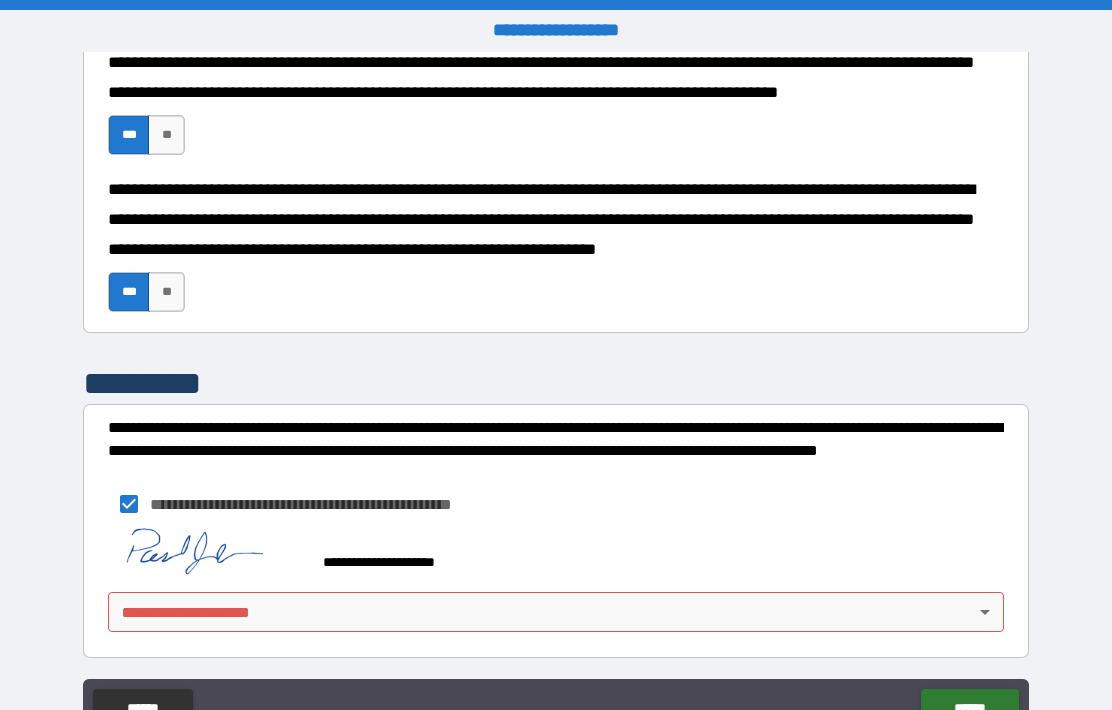 click on "**********" at bounding box center (556, 396) 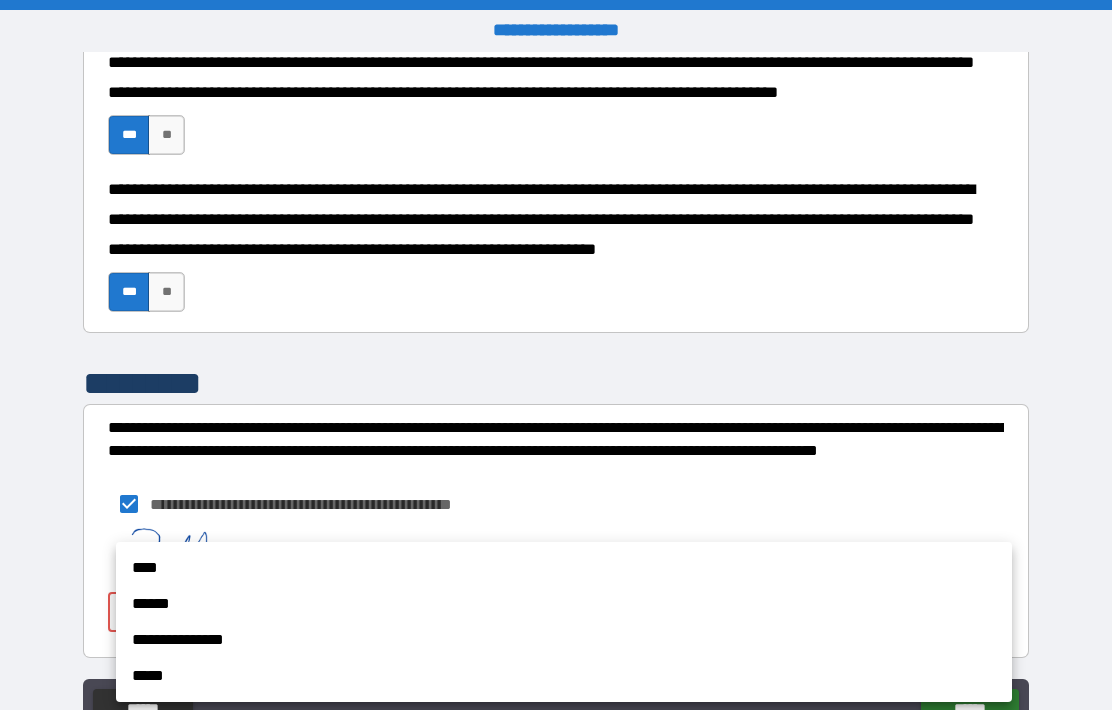 click on "****" at bounding box center [564, 568] 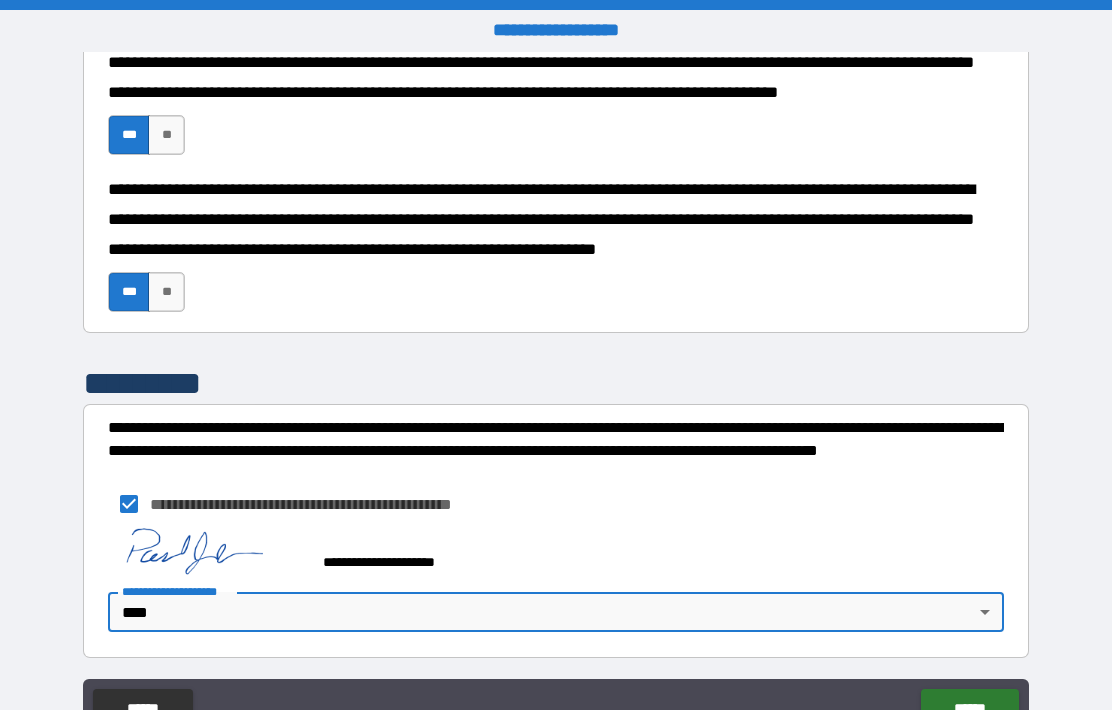 click on "******" at bounding box center (969, 709) 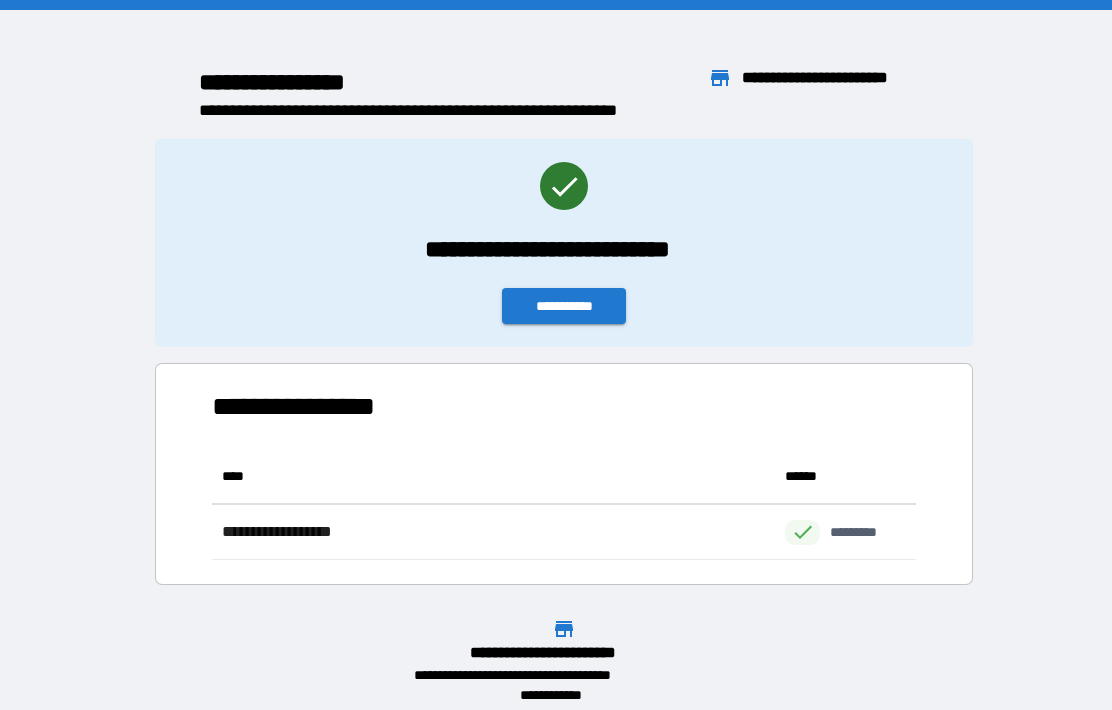 scroll, scrollTop: 1, scrollLeft: 1, axis: both 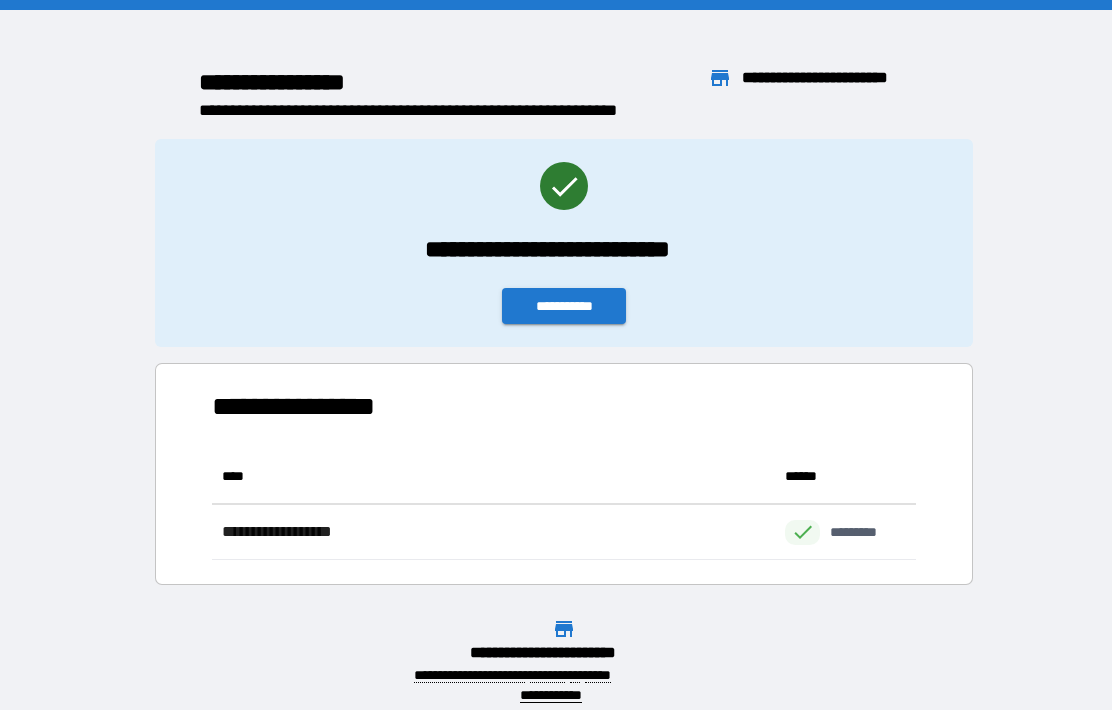 click on "**********" at bounding box center (564, 306) 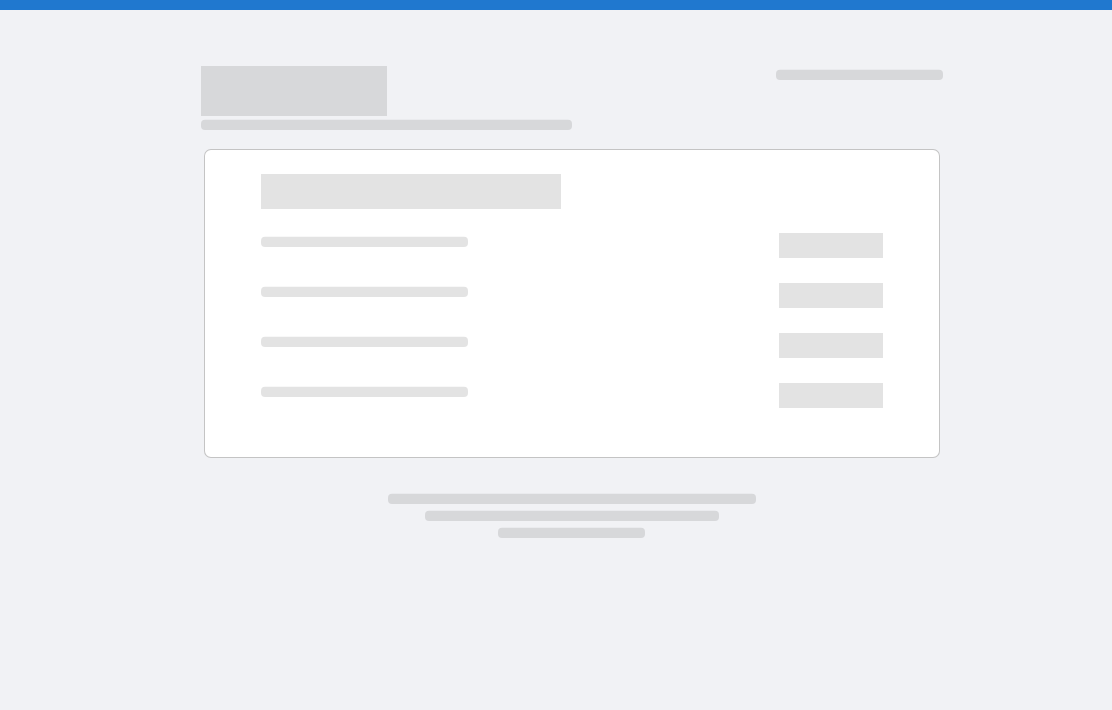scroll, scrollTop: 0, scrollLeft: 0, axis: both 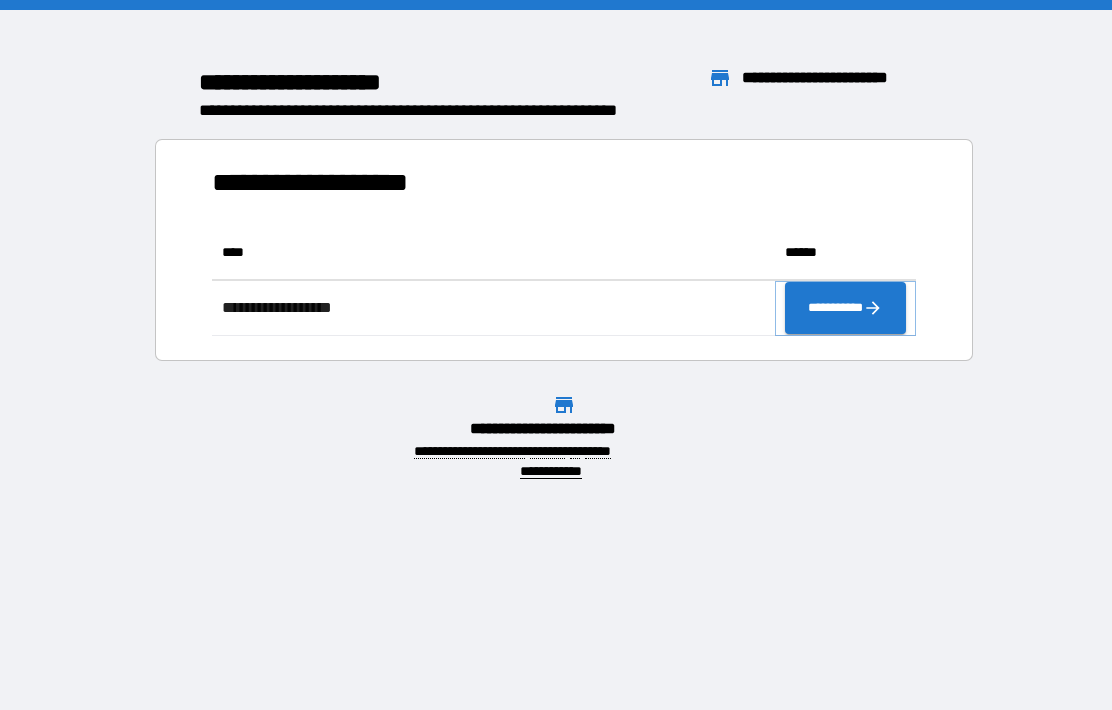 click on "**********" at bounding box center [845, 308] 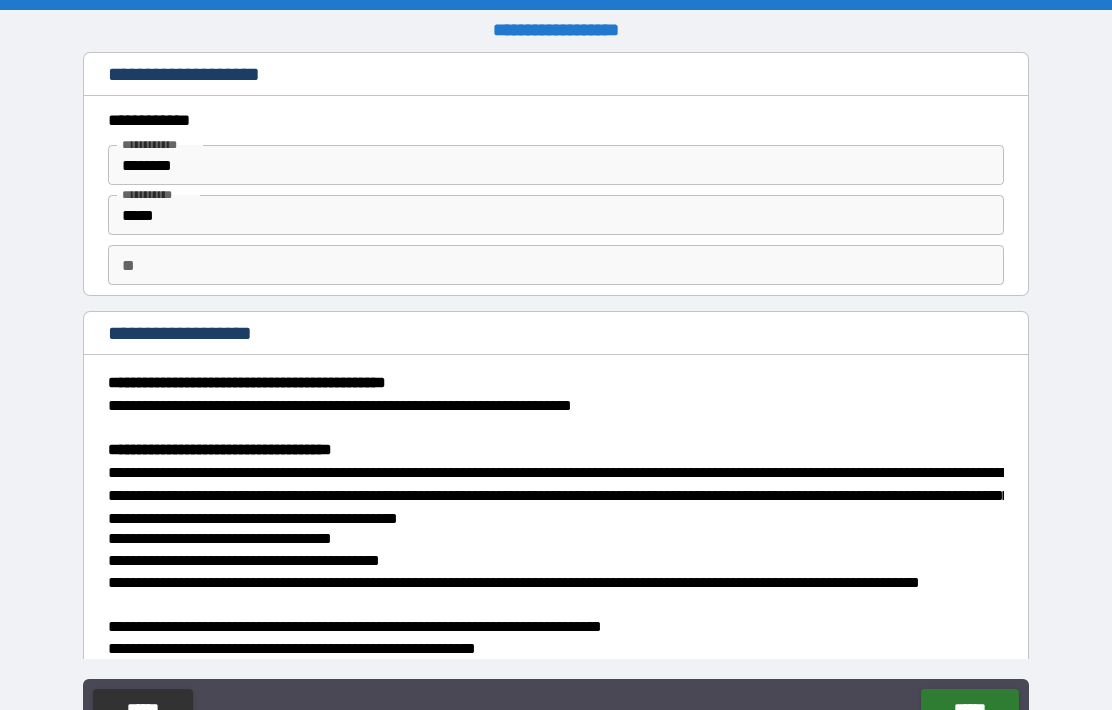 type on "*" 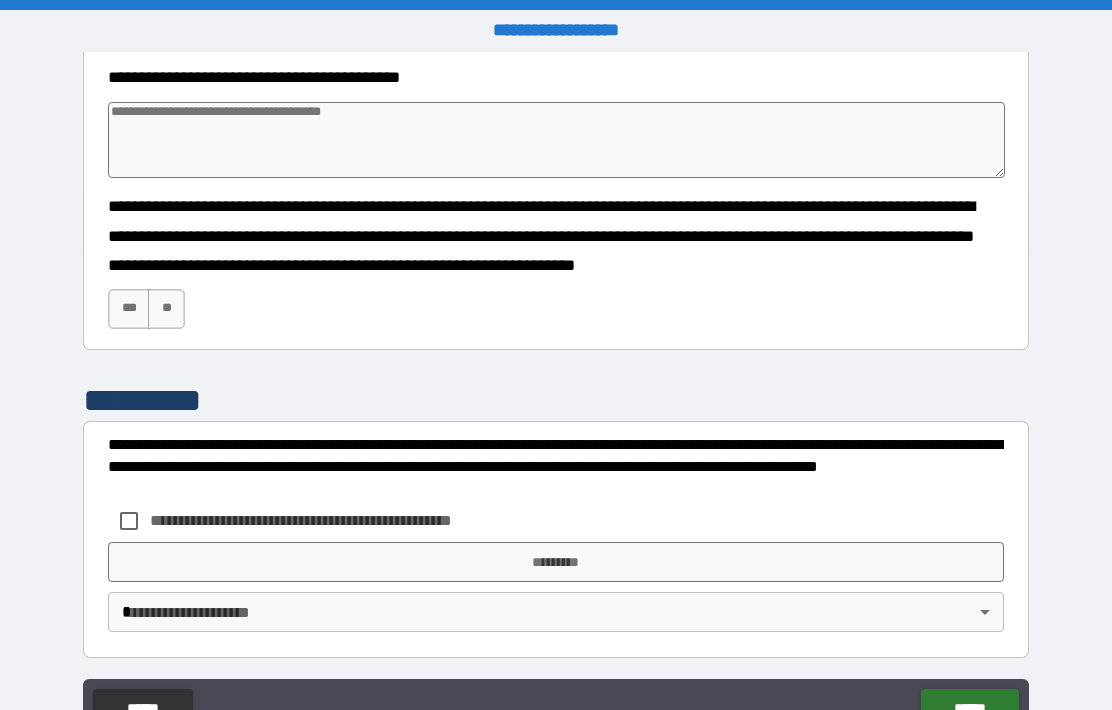 scroll, scrollTop: 1577, scrollLeft: 0, axis: vertical 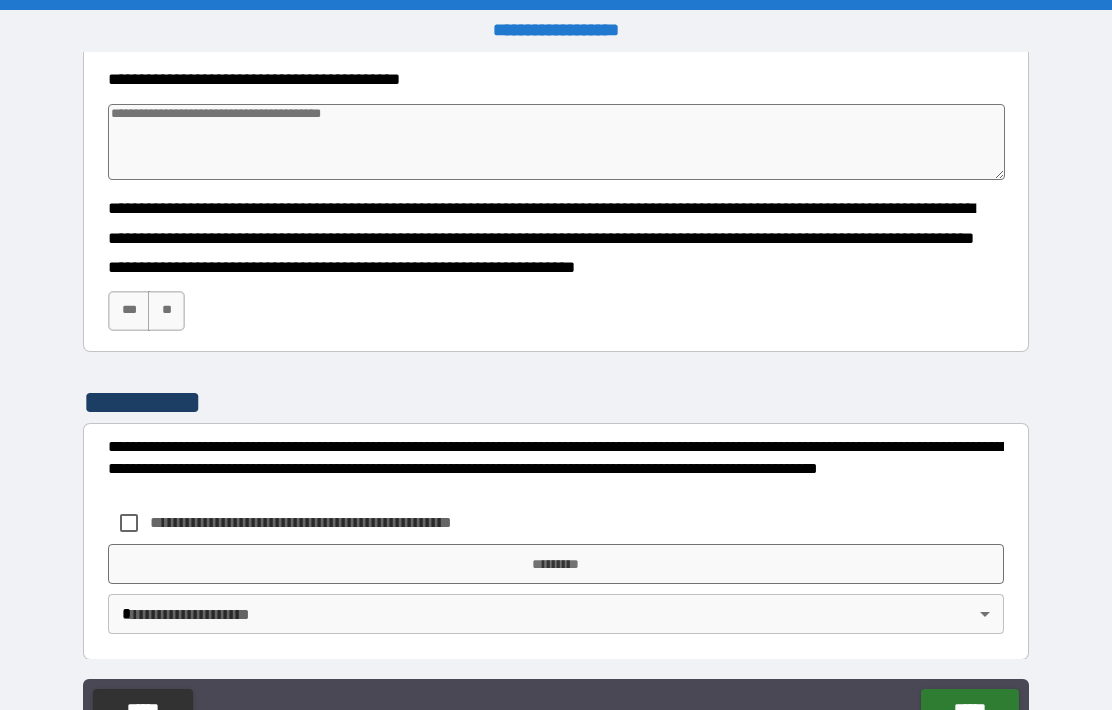 click at bounding box center [556, 142] 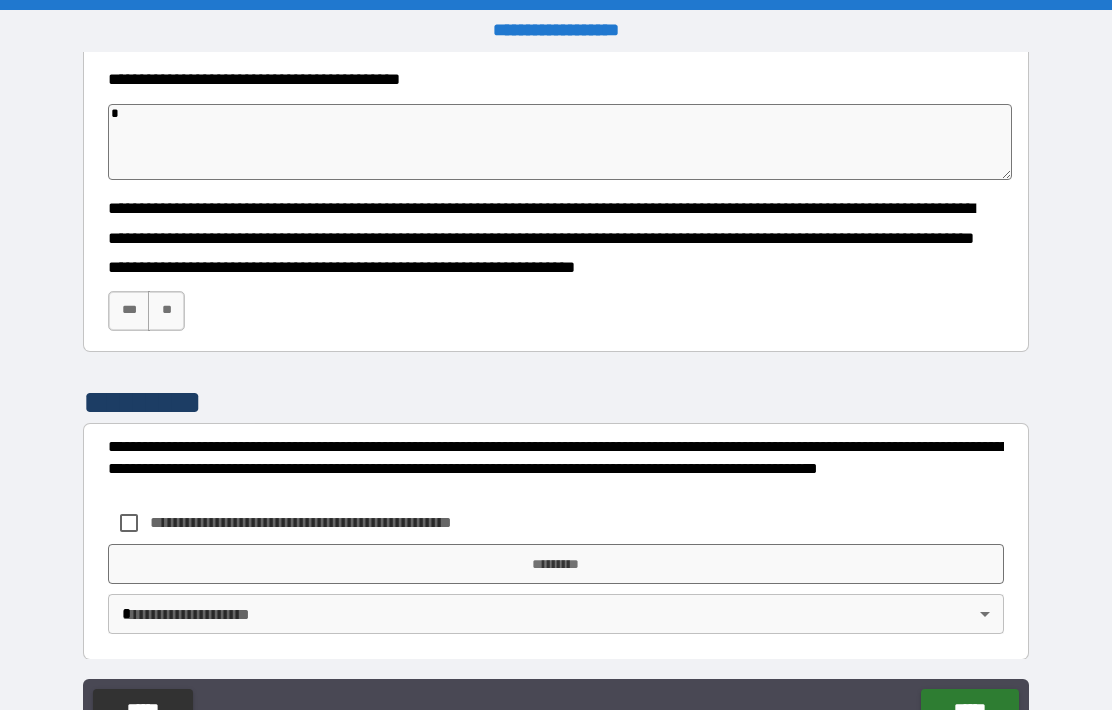 type on "*" 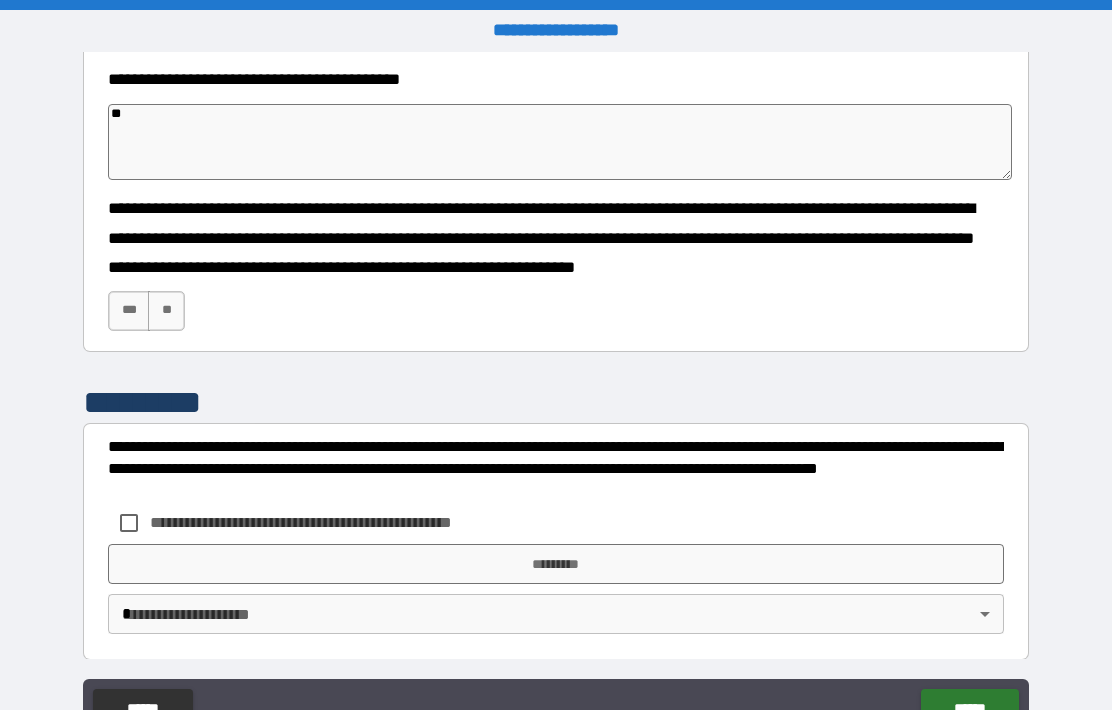 type on "*" 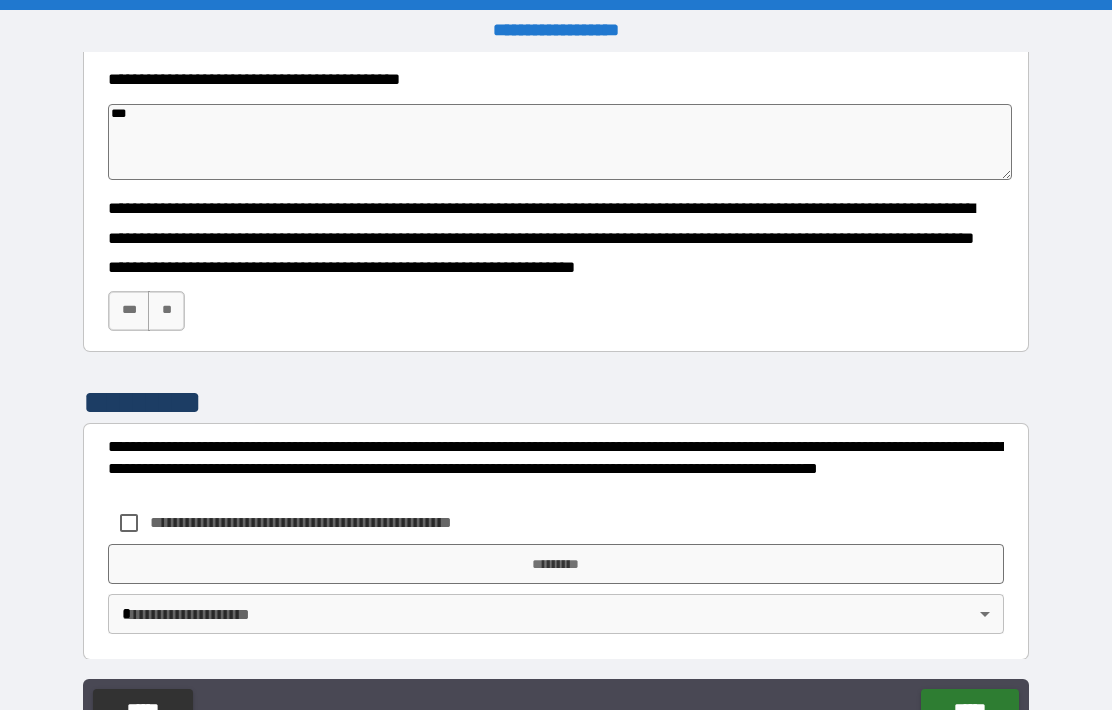 type on "*" 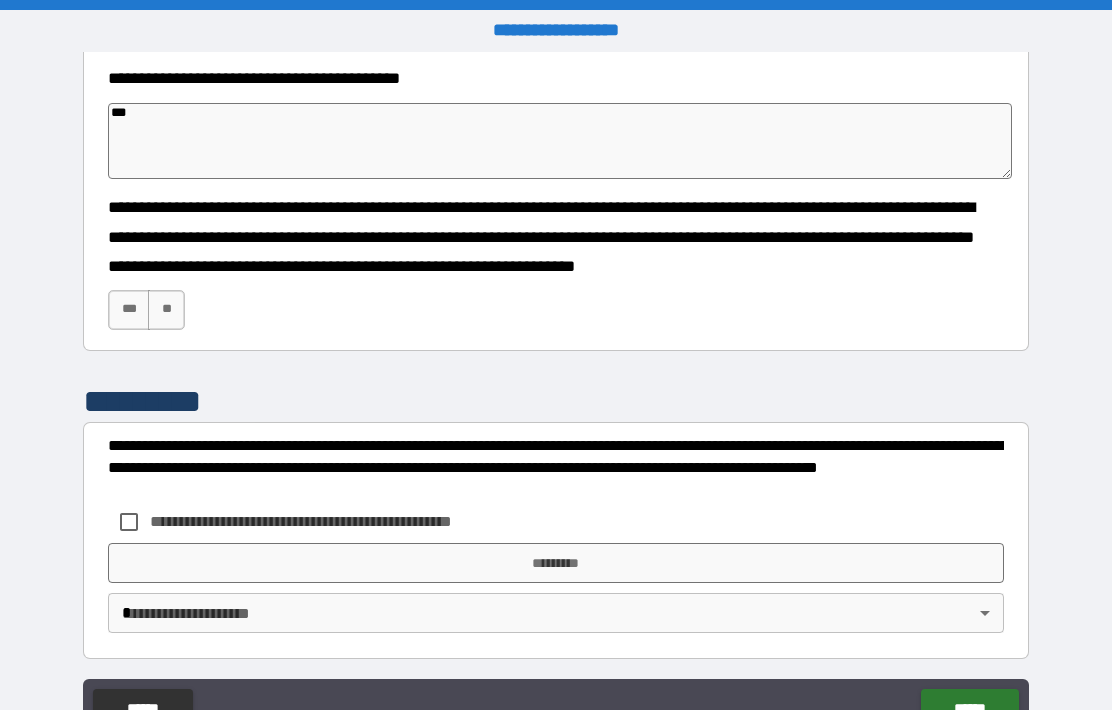 scroll, scrollTop: 1577, scrollLeft: 0, axis: vertical 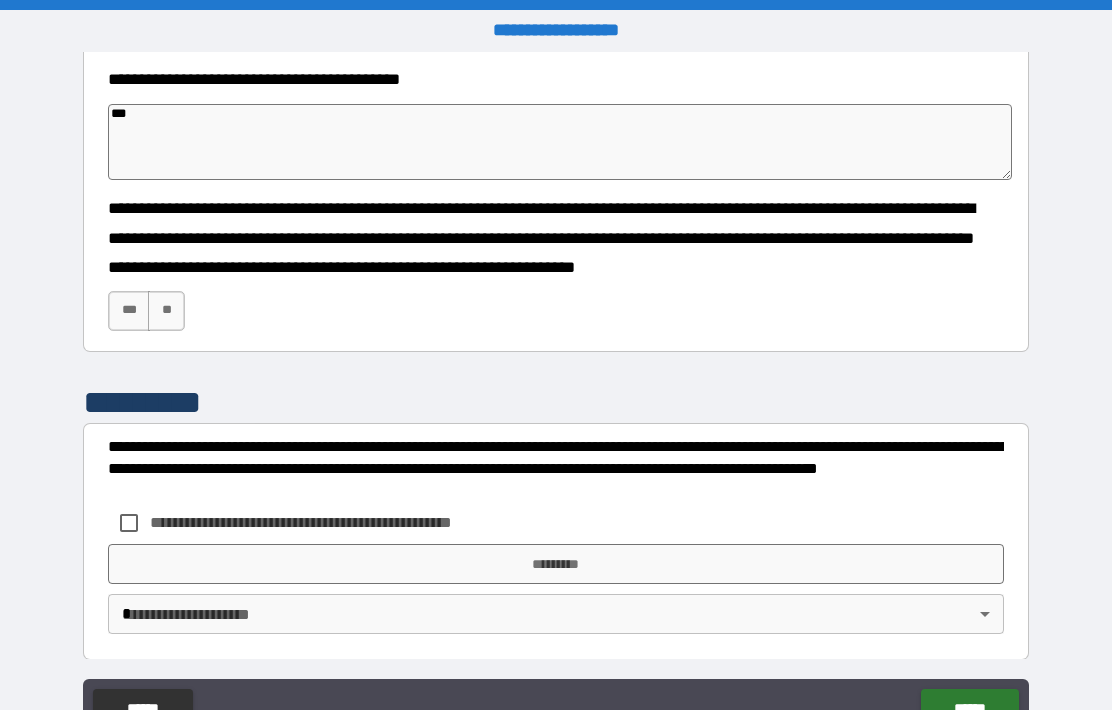 click on "**" at bounding box center (166, 311) 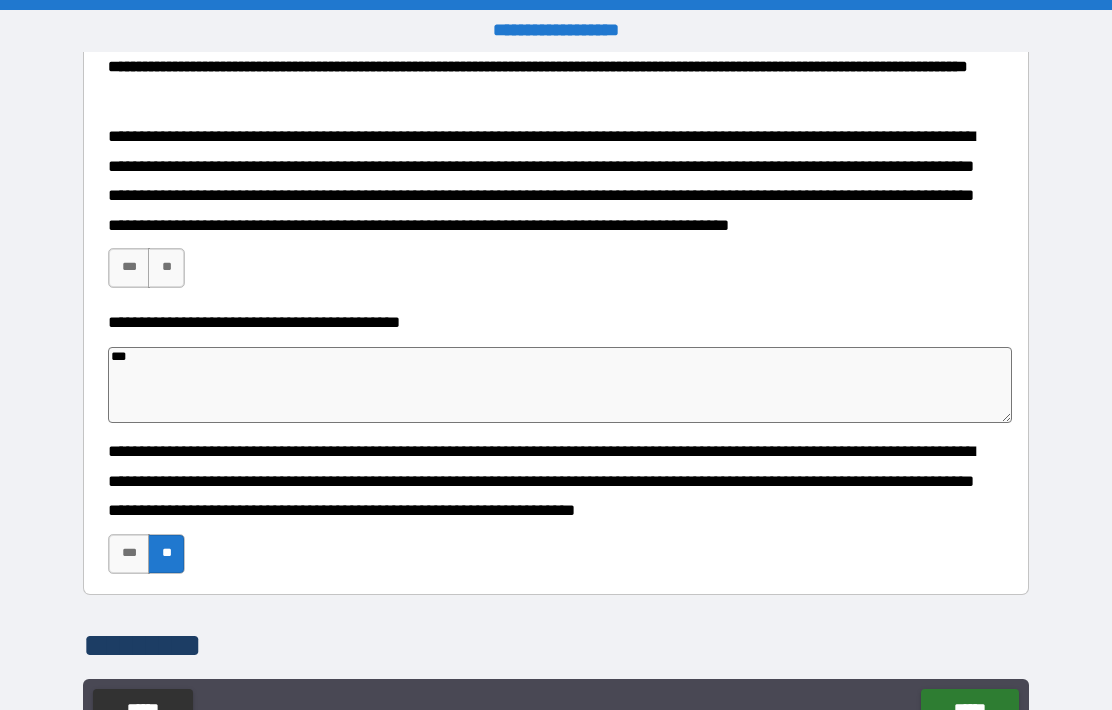scroll, scrollTop: 1348, scrollLeft: 0, axis: vertical 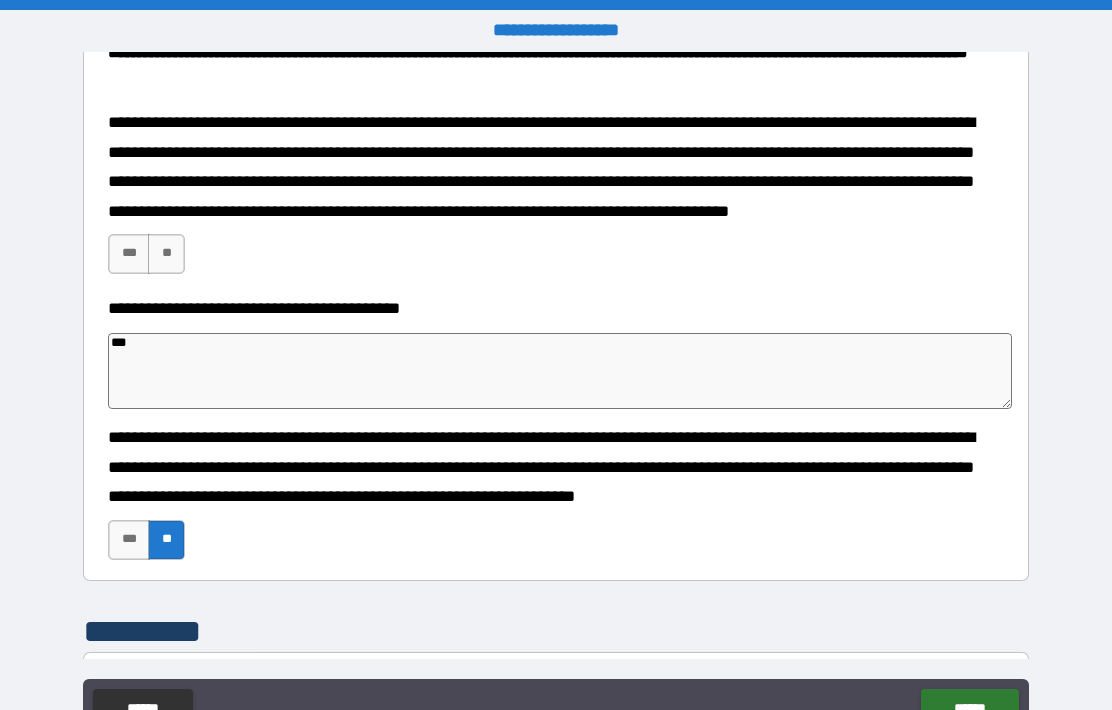 click on "***" at bounding box center [129, 254] 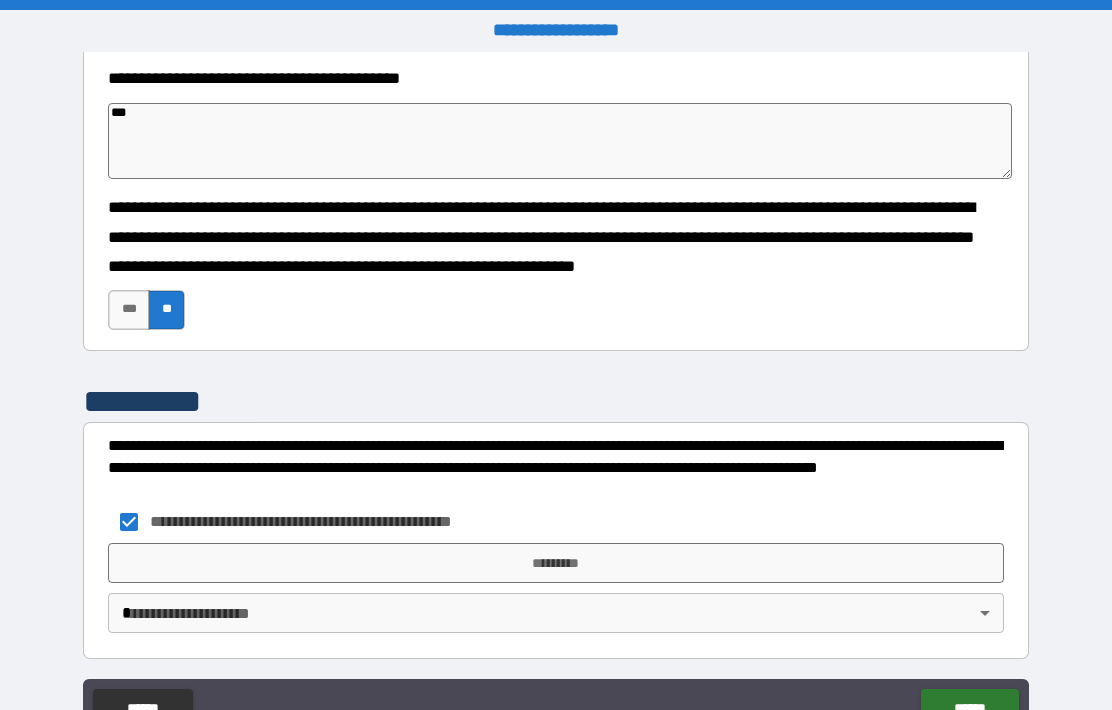 click on "*********" at bounding box center (556, 563) 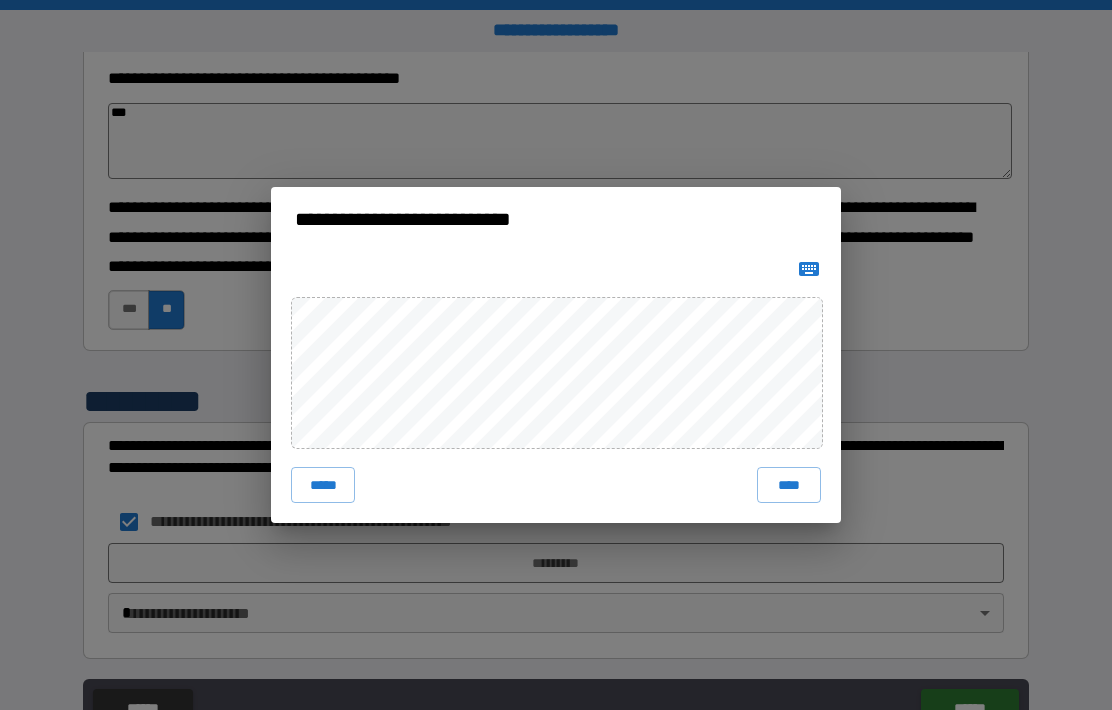 scroll, scrollTop: 1577, scrollLeft: 0, axis: vertical 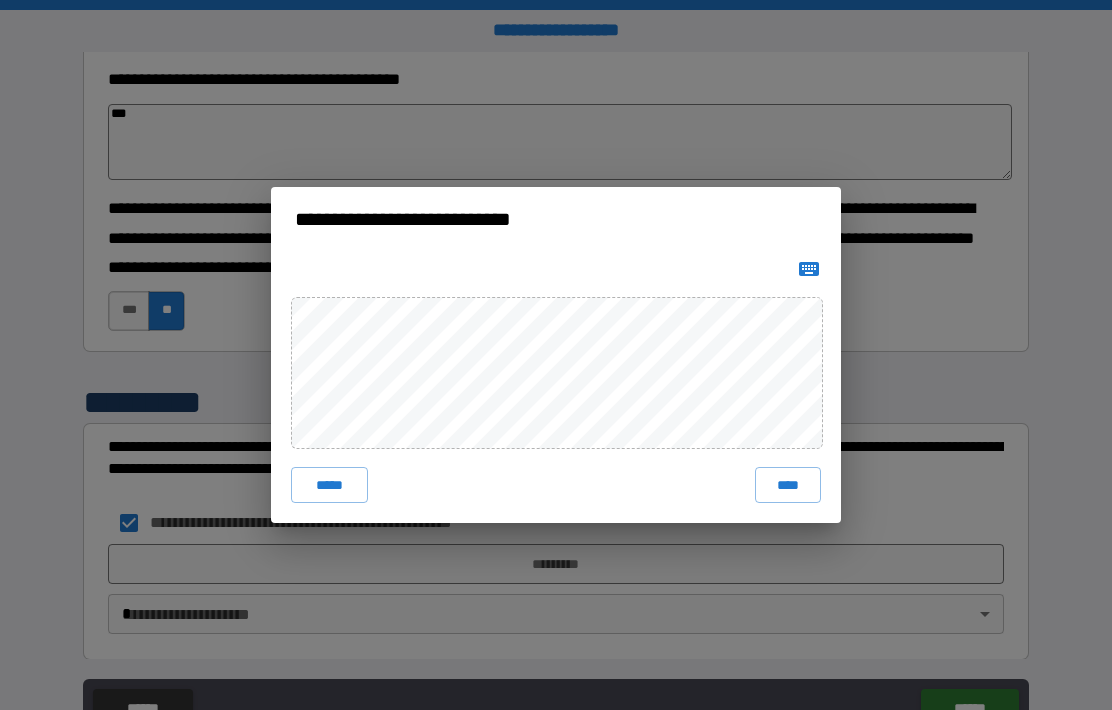 click on "****" at bounding box center (788, 485) 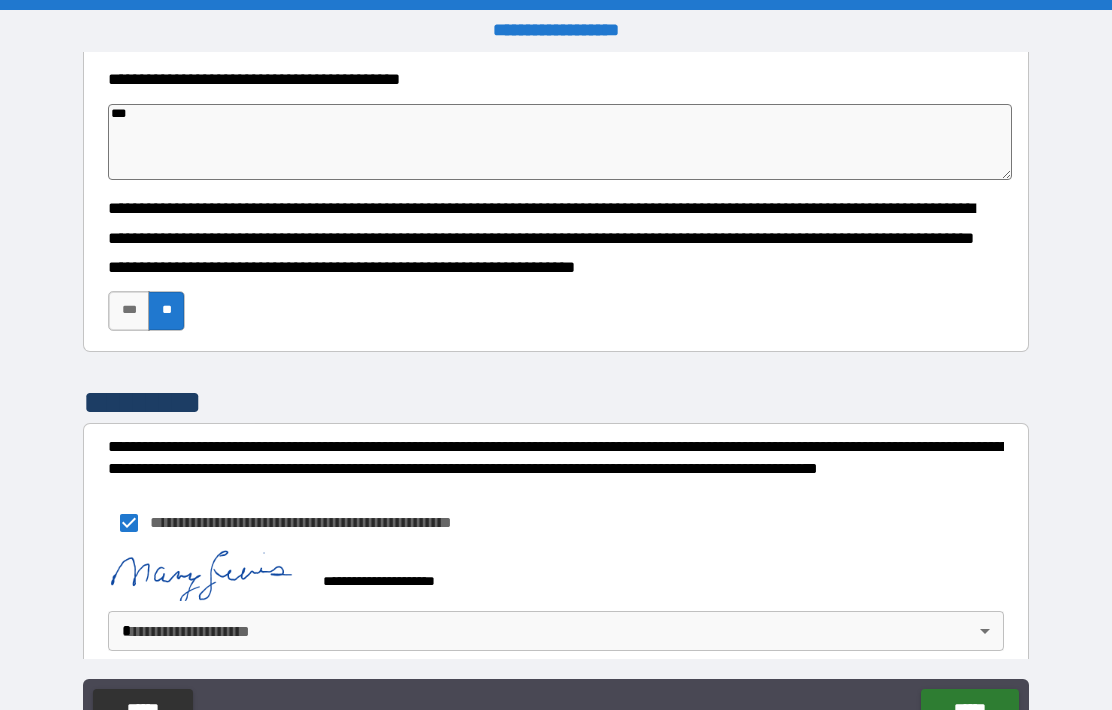 scroll, scrollTop: 1567, scrollLeft: 0, axis: vertical 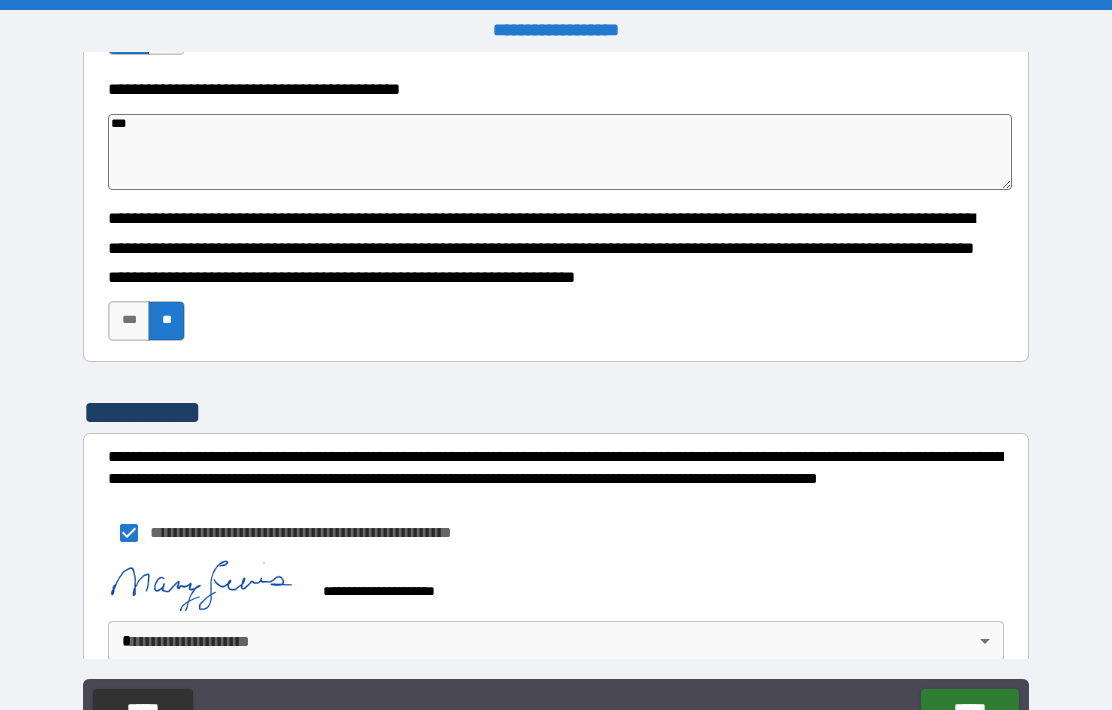 click on "******   ******" at bounding box center [555, 711] 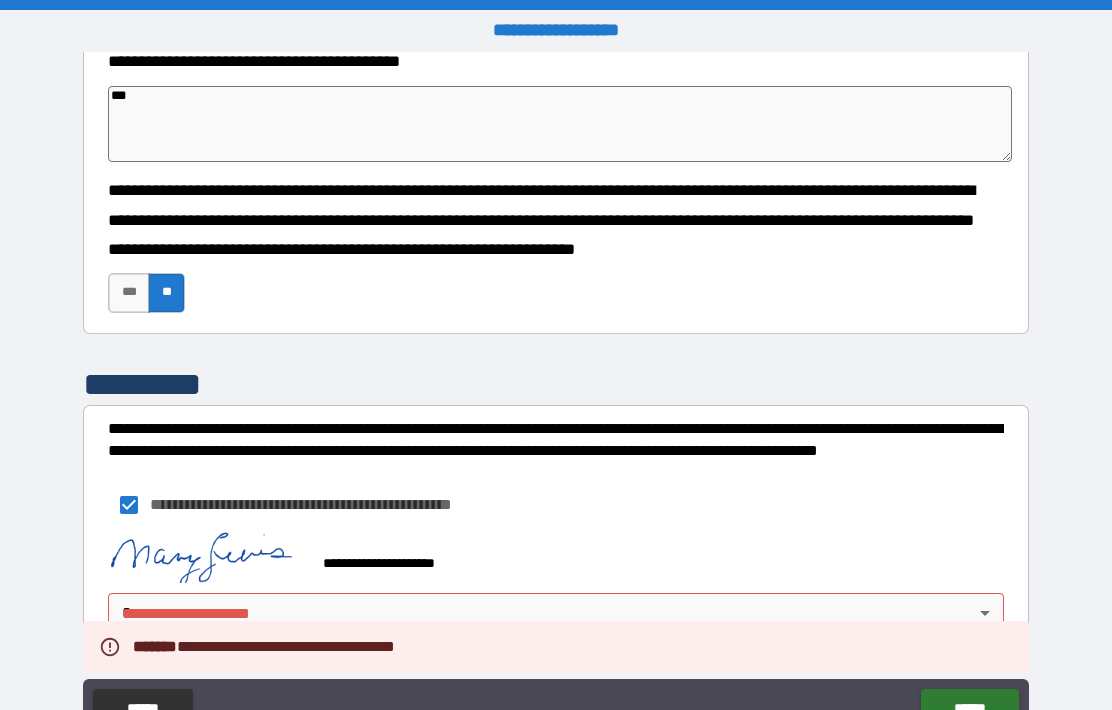 click on "**********" at bounding box center [556, 396] 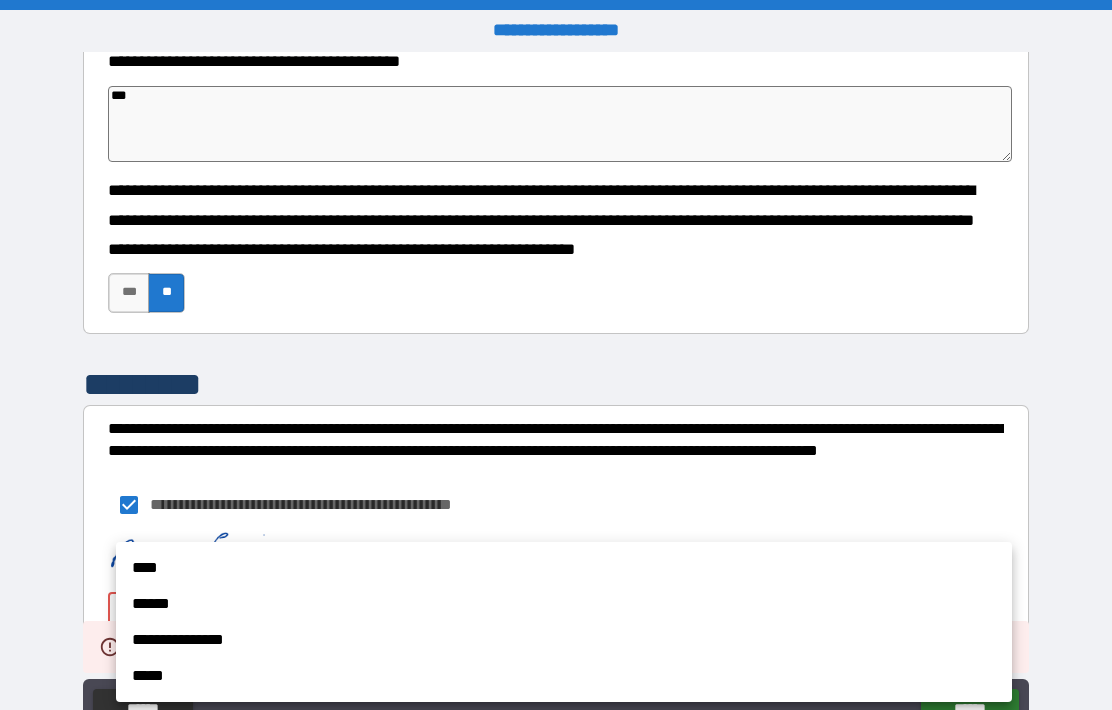 scroll, scrollTop: 1594, scrollLeft: 0, axis: vertical 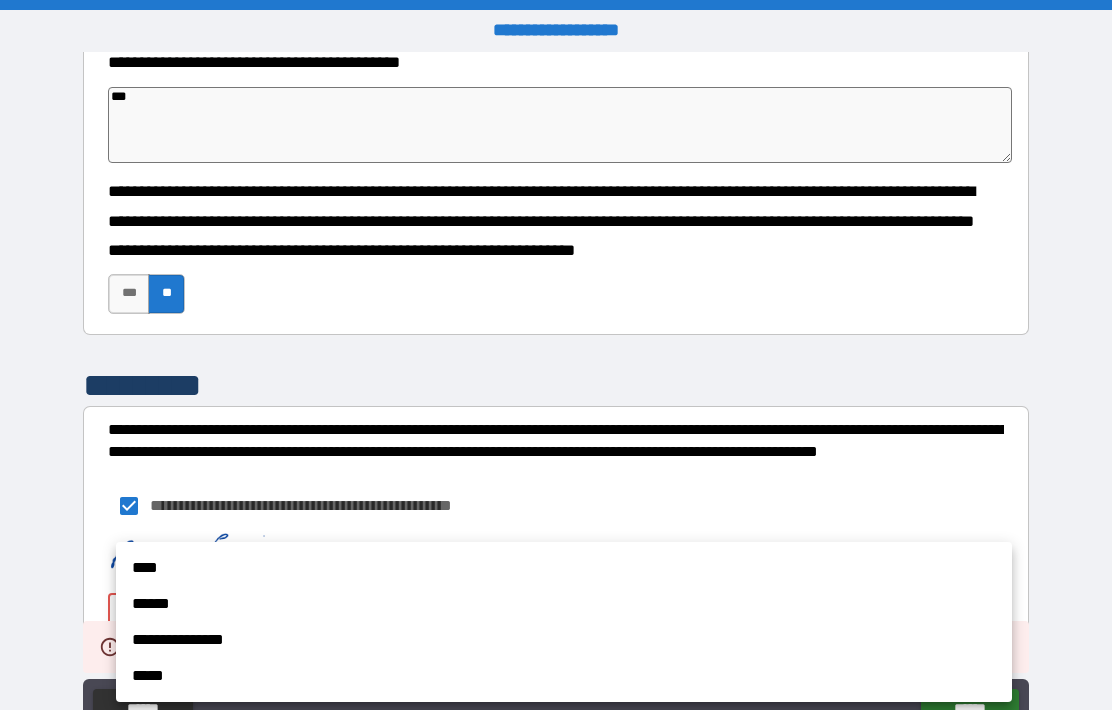 click on "****" at bounding box center (564, 568) 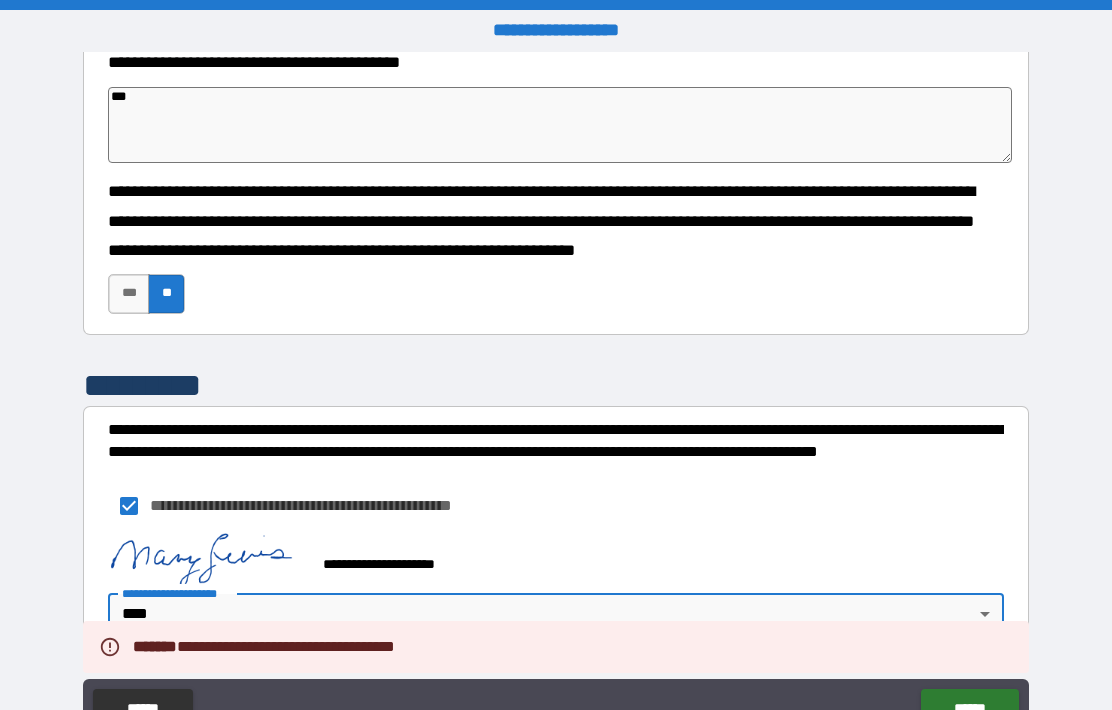 type on "*" 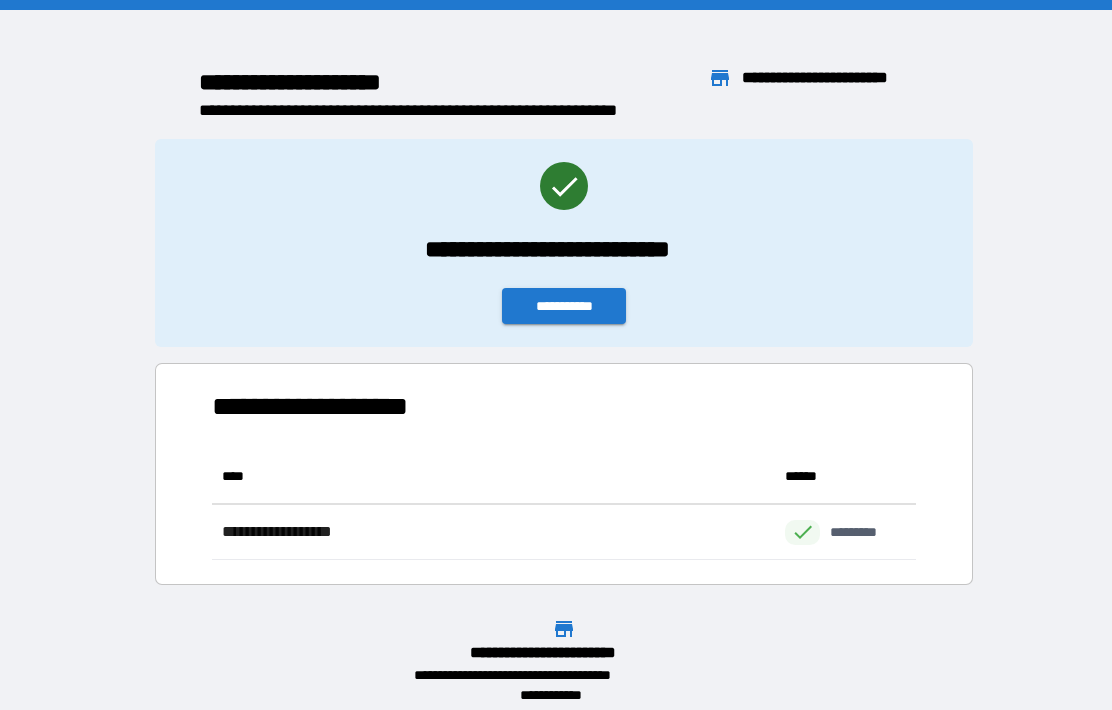 scroll, scrollTop: 1, scrollLeft: 1, axis: both 